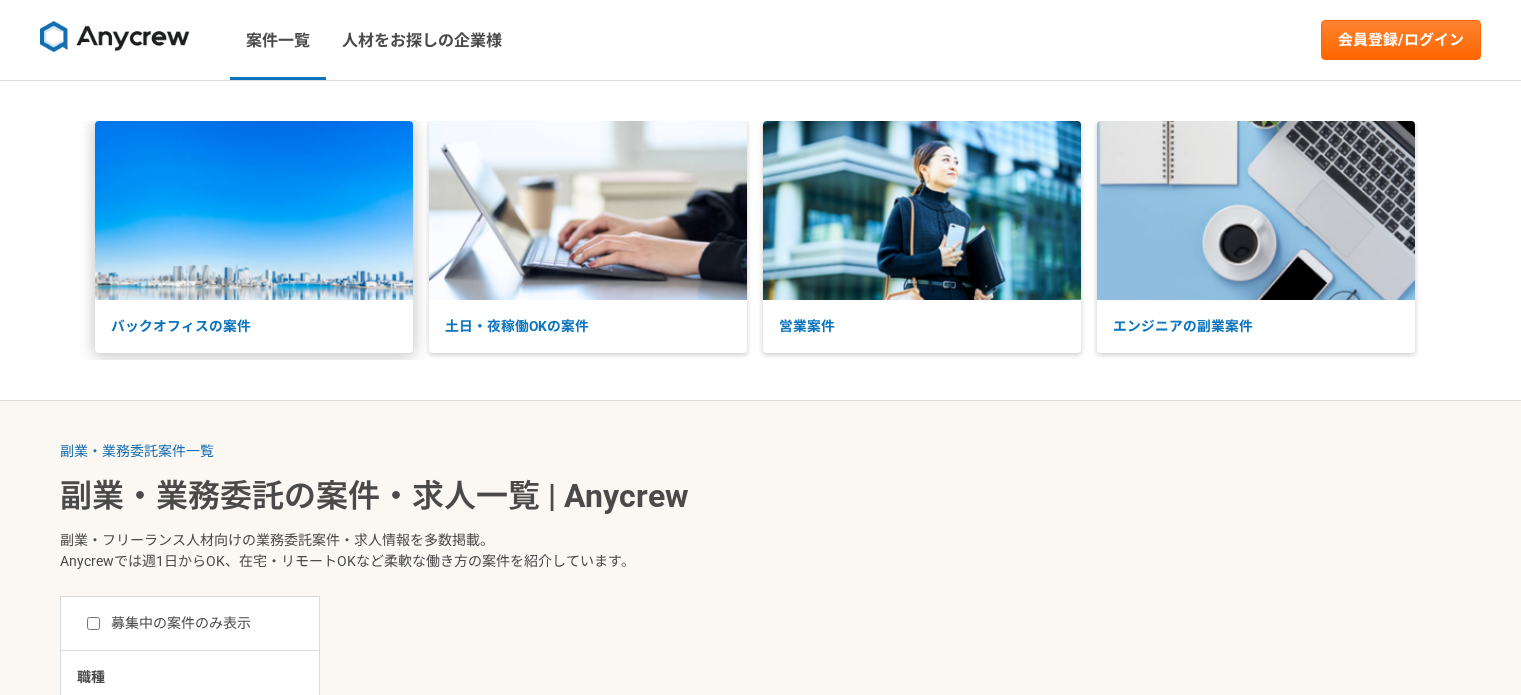 scroll, scrollTop: 0, scrollLeft: 0, axis: both 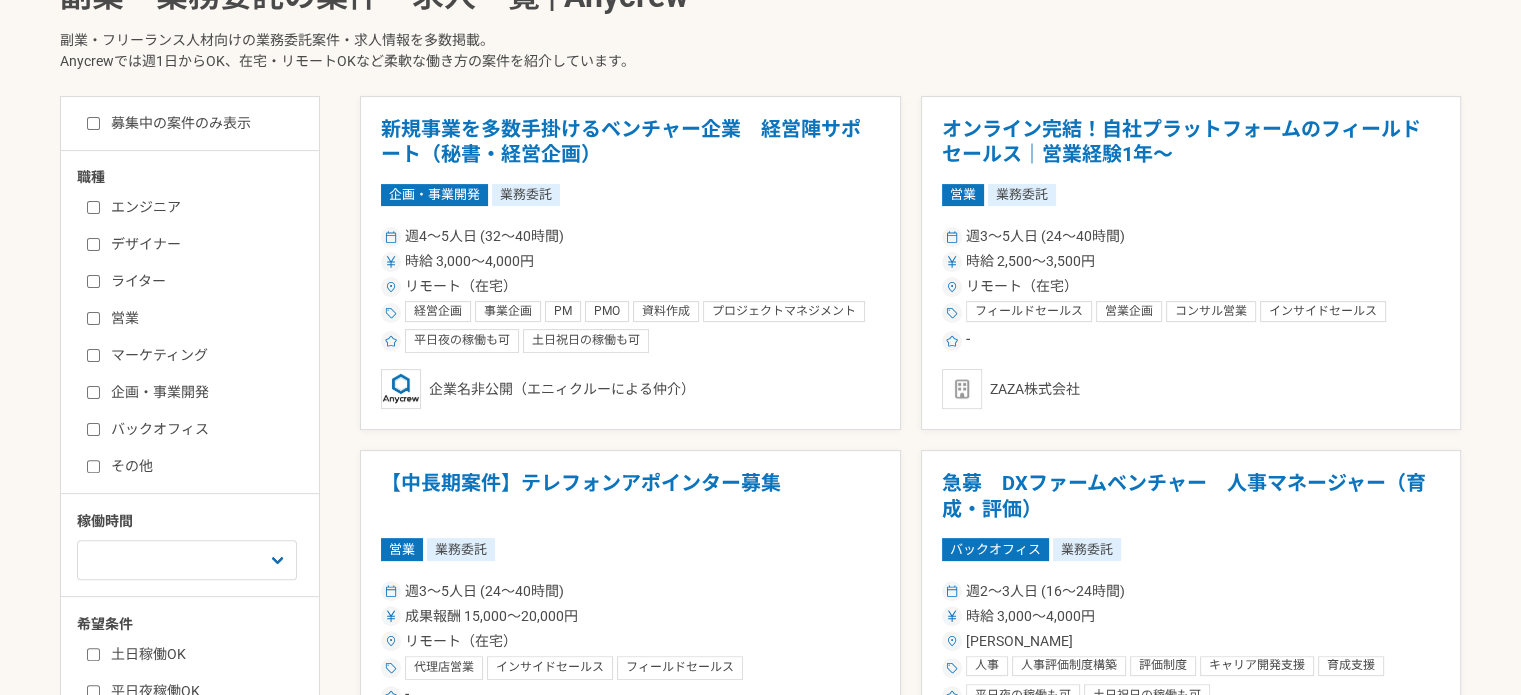 click on "バックオフィス" at bounding box center [202, 429] 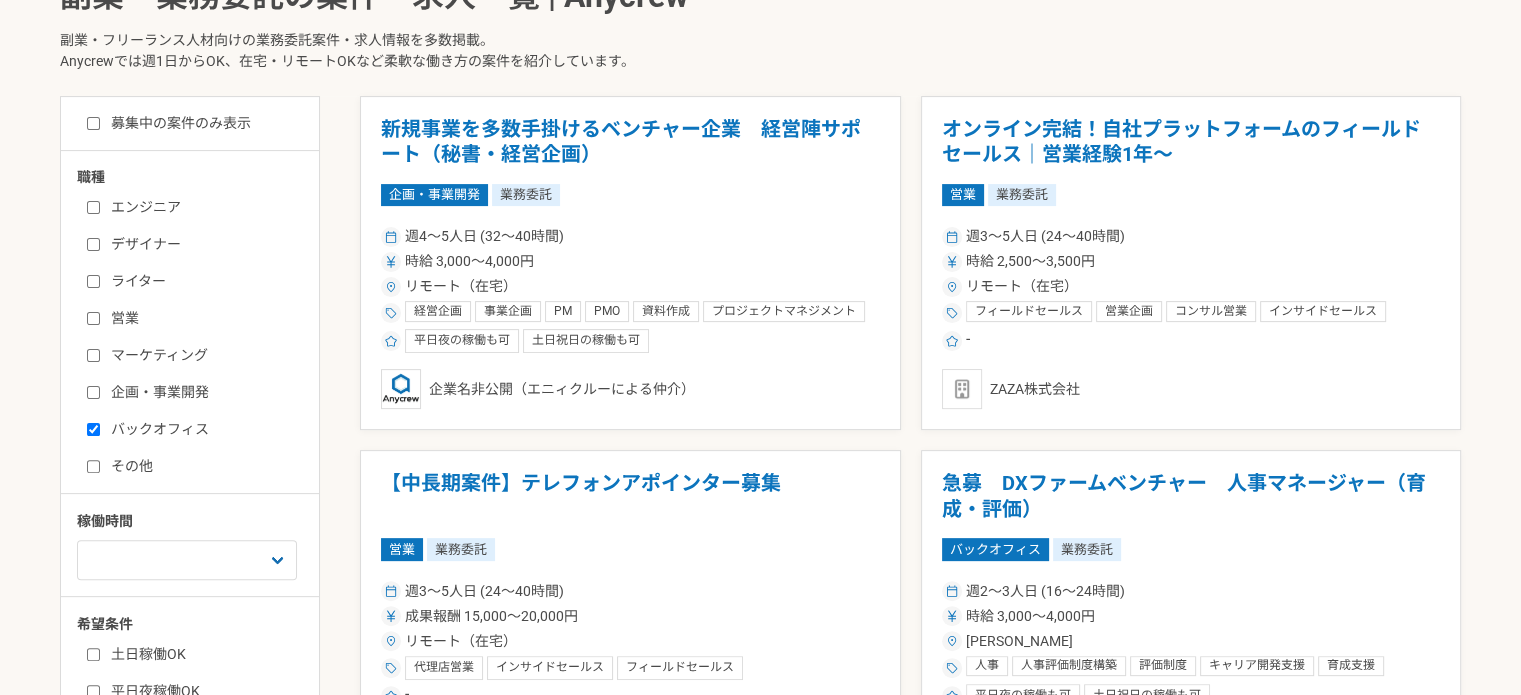 checkbox on "true" 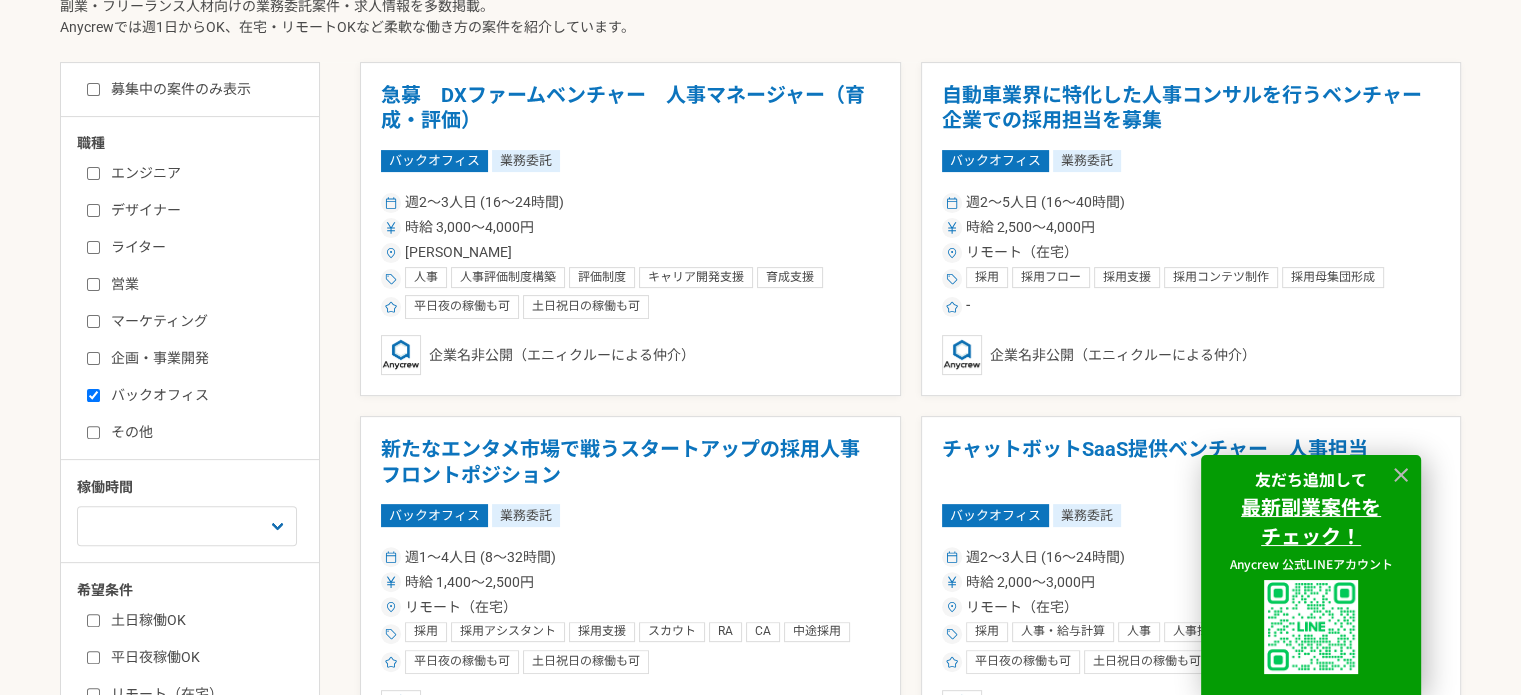 scroll, scrollTop: 500, scrollLeft: 0, axis: vertical 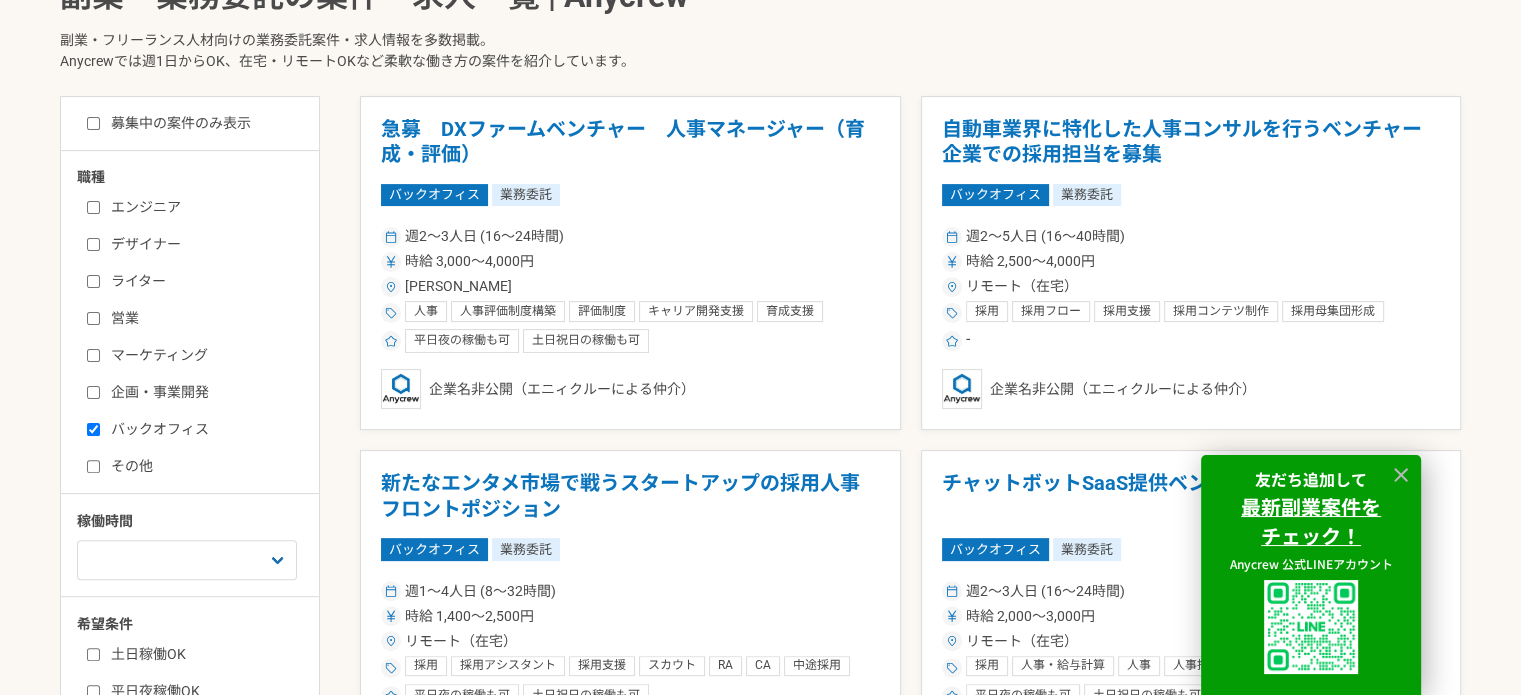 click on "募集中の案件のみ表示 職種 エンジニア デザイナー ライター 営業 マーケティング 企画・事業開発 バックオフィス その他 稼働時間 週1人日（8時間）以下 週2人日（16時間）以下 週3人日（24時間）以下 週4人日（32時間）以下 週5人日（40時間）以下 希望条件 土日稼働OK 平日夜稼働OK リモート（在宅）" at bounding box center (190, 436) 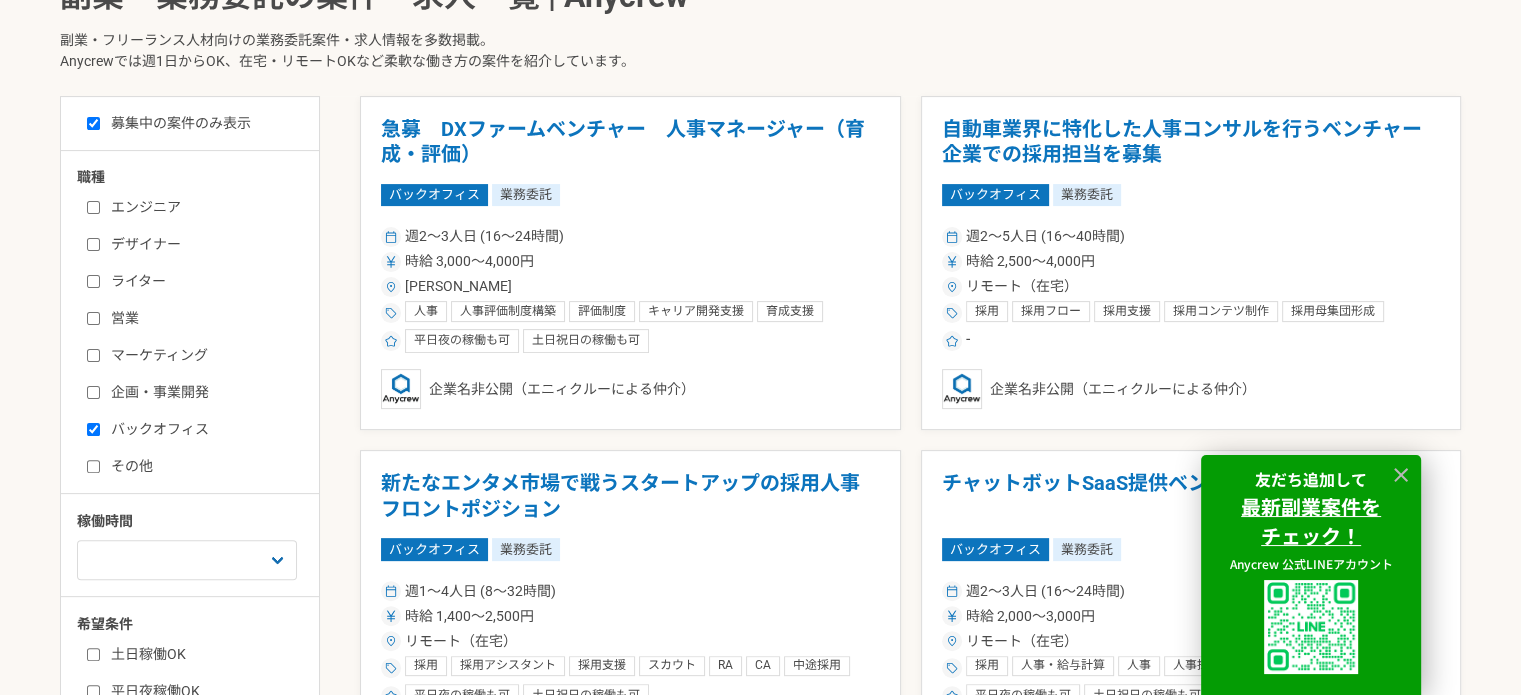 checkbox on "true" 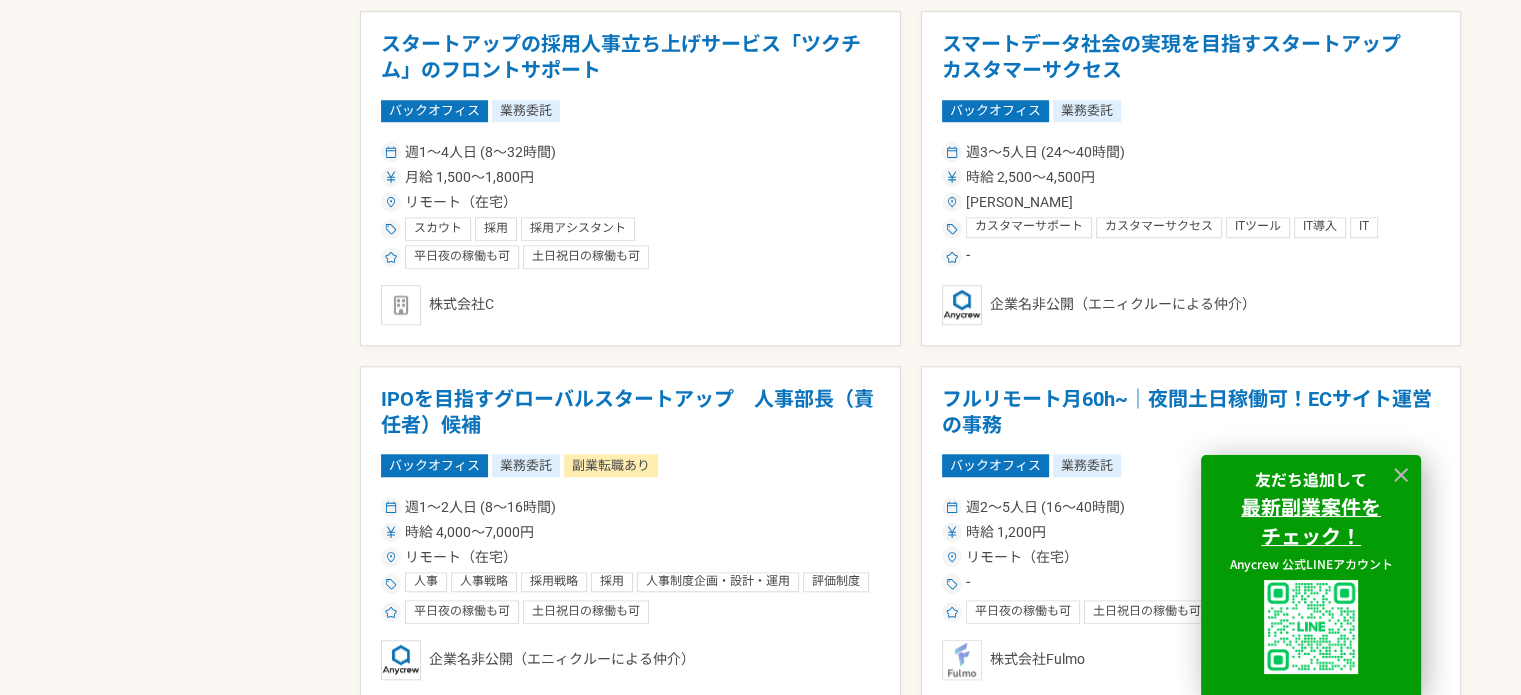 scroll, scrollTop: 1600, scrollLeft: 0, axis: vertical 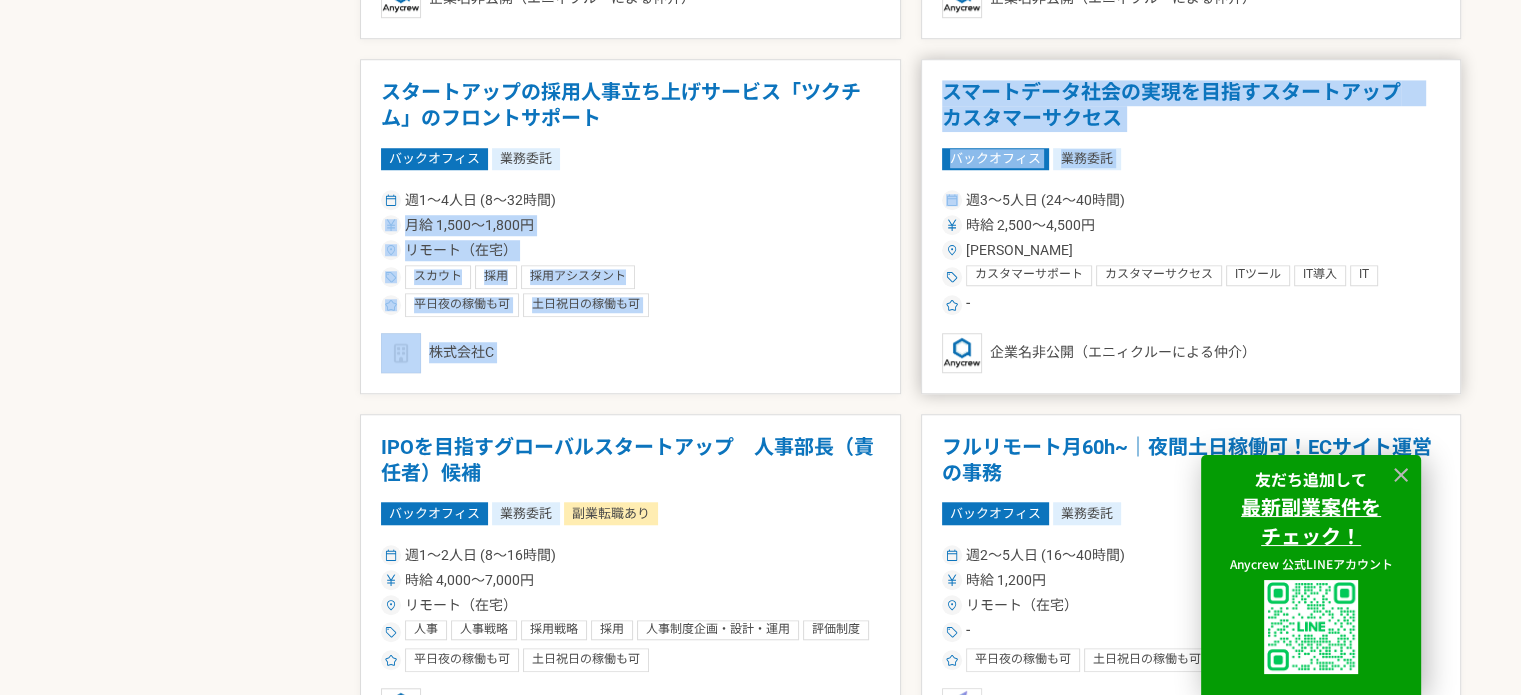 drag, startPoint x: 1092, startPoint y: 111, endPoint x: 945, endPoint y: 167, distance: 157.30544 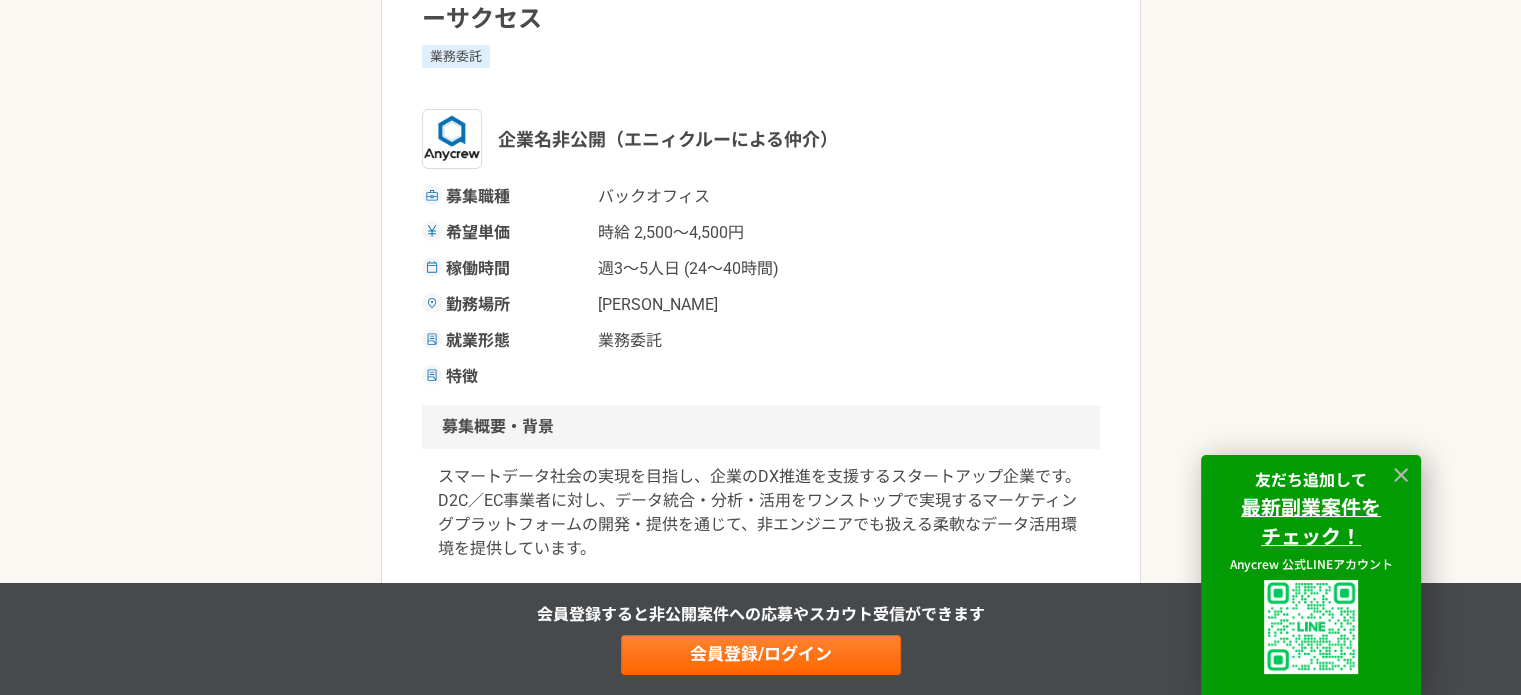 scroll, scrollTop: 200, scrollLeft: 0, axis: vertical 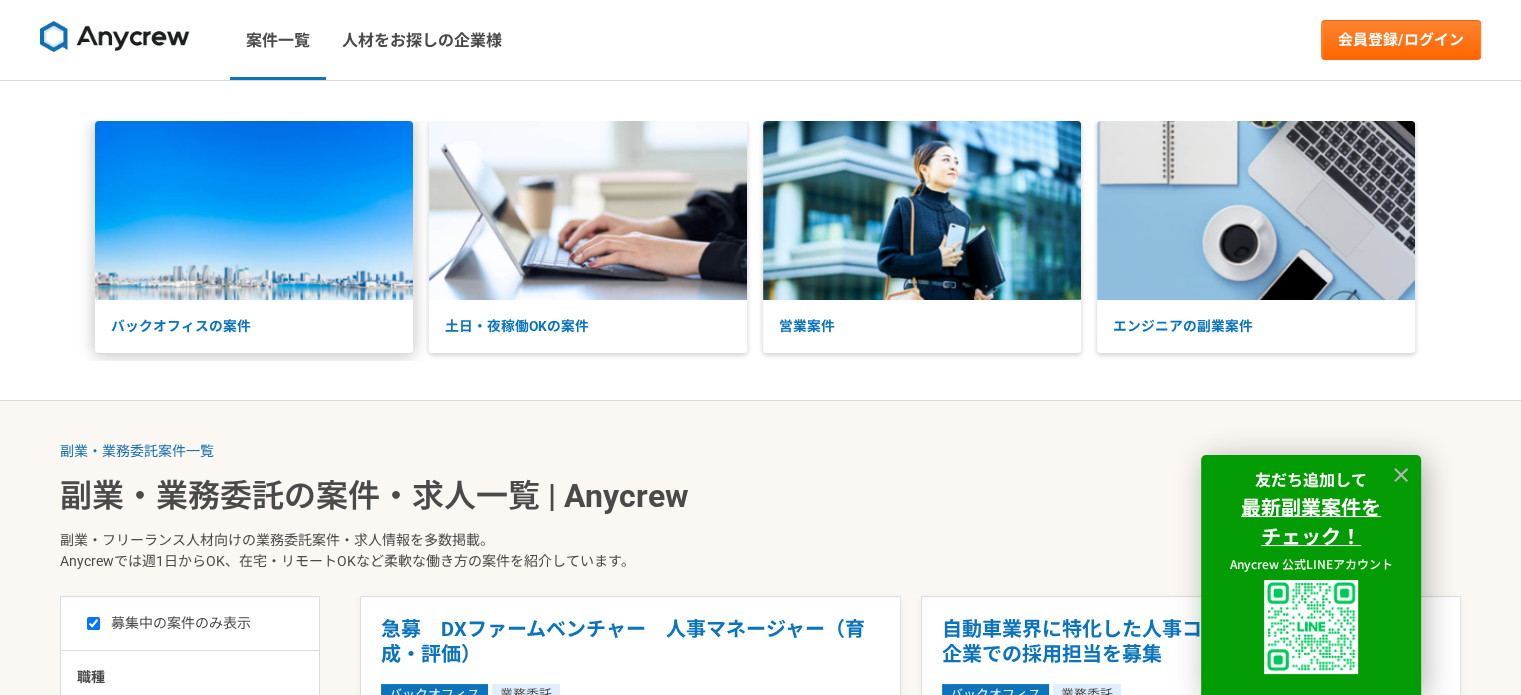 click on "バックオフィスの案件" at bounding box center [254, 326] 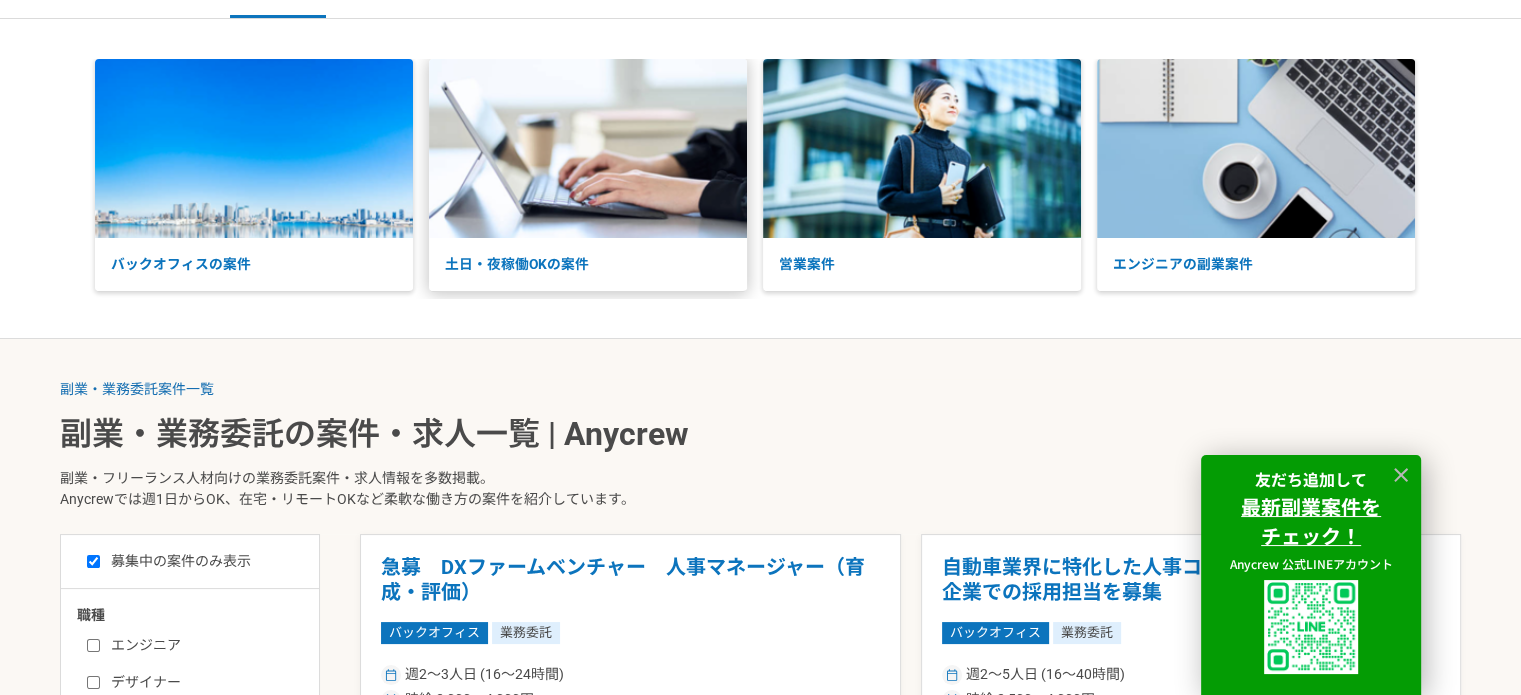 scroll, scrollTop: 0, scrollLeft: 0, axis: both 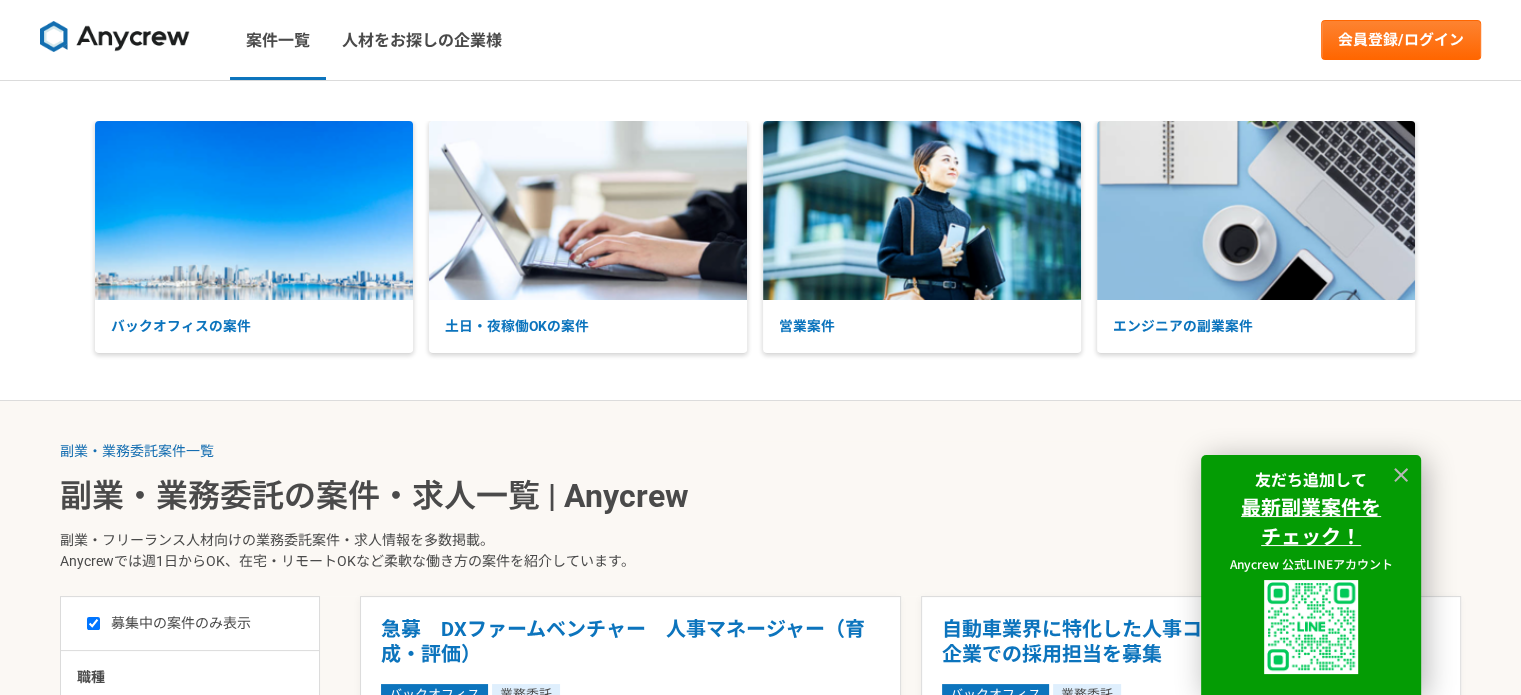 click at bounding box center [115, 37] 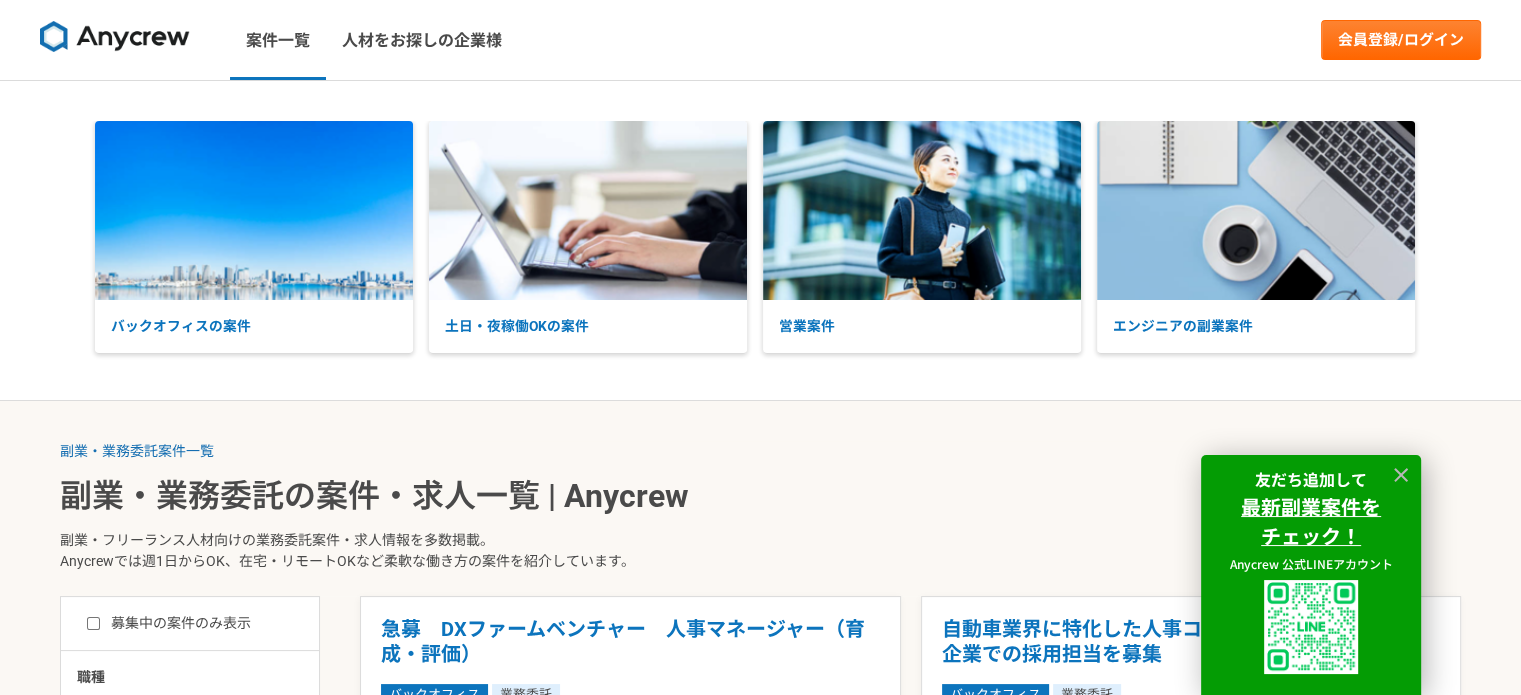 checkbox on "false" 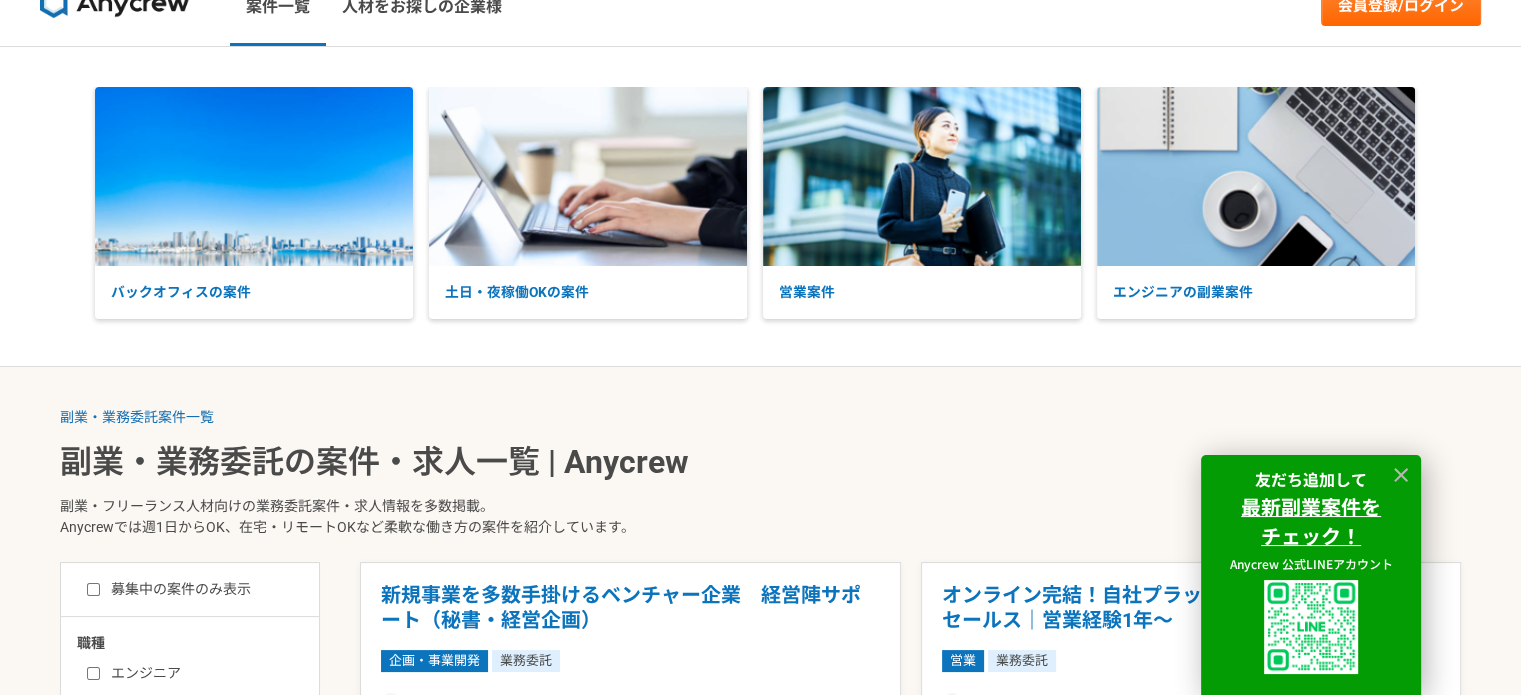 scroll, scrollTop: 0, scrollLeft: 0, axis: both 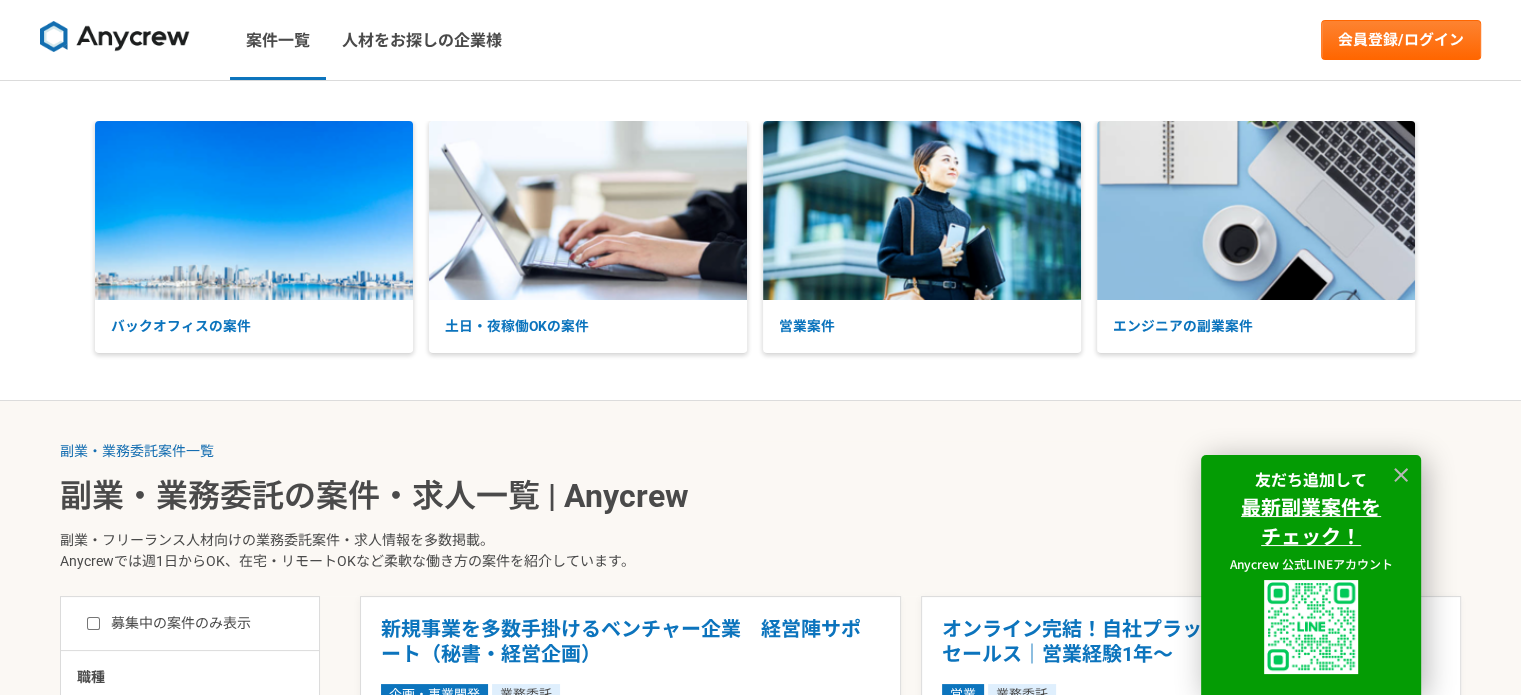 click at bounding box center (115, 37) 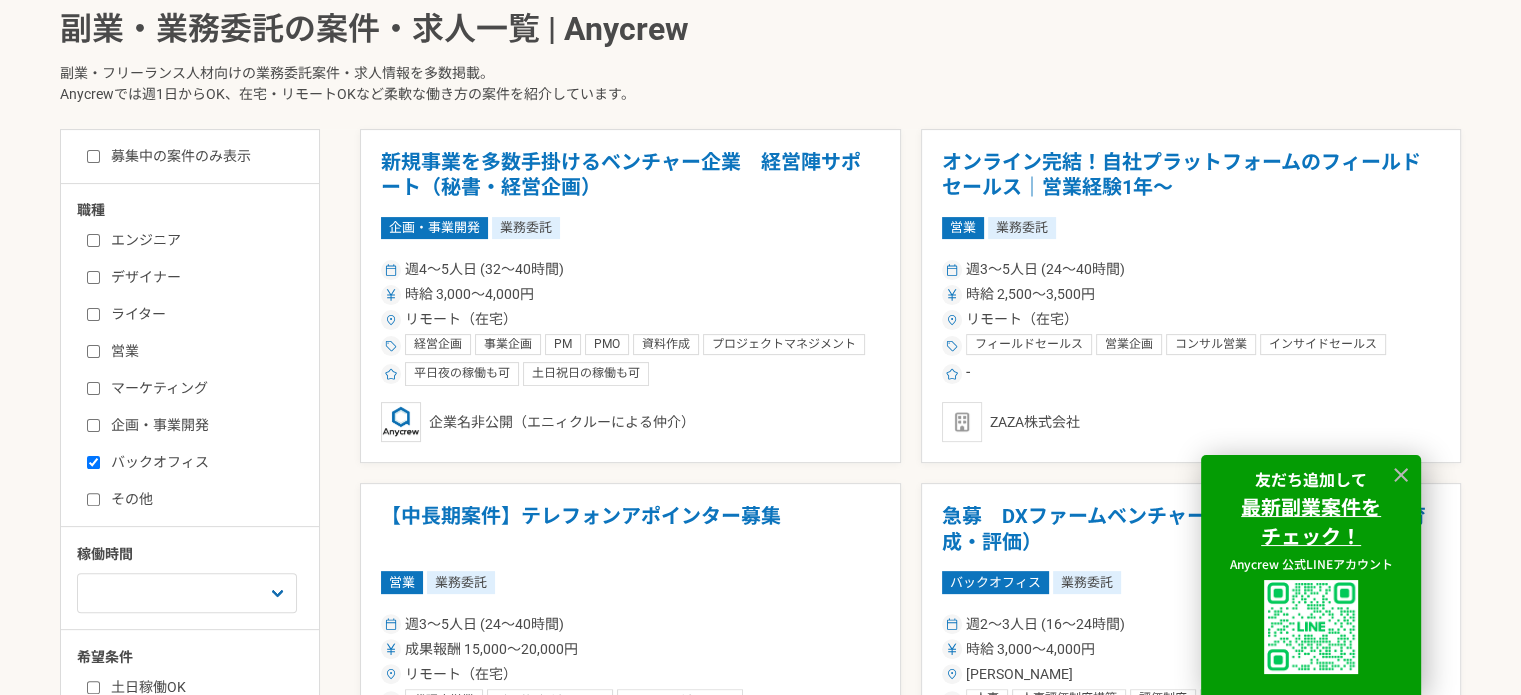 scroll, scrollTop: 500, scrollLeft: 0, axis: vertical 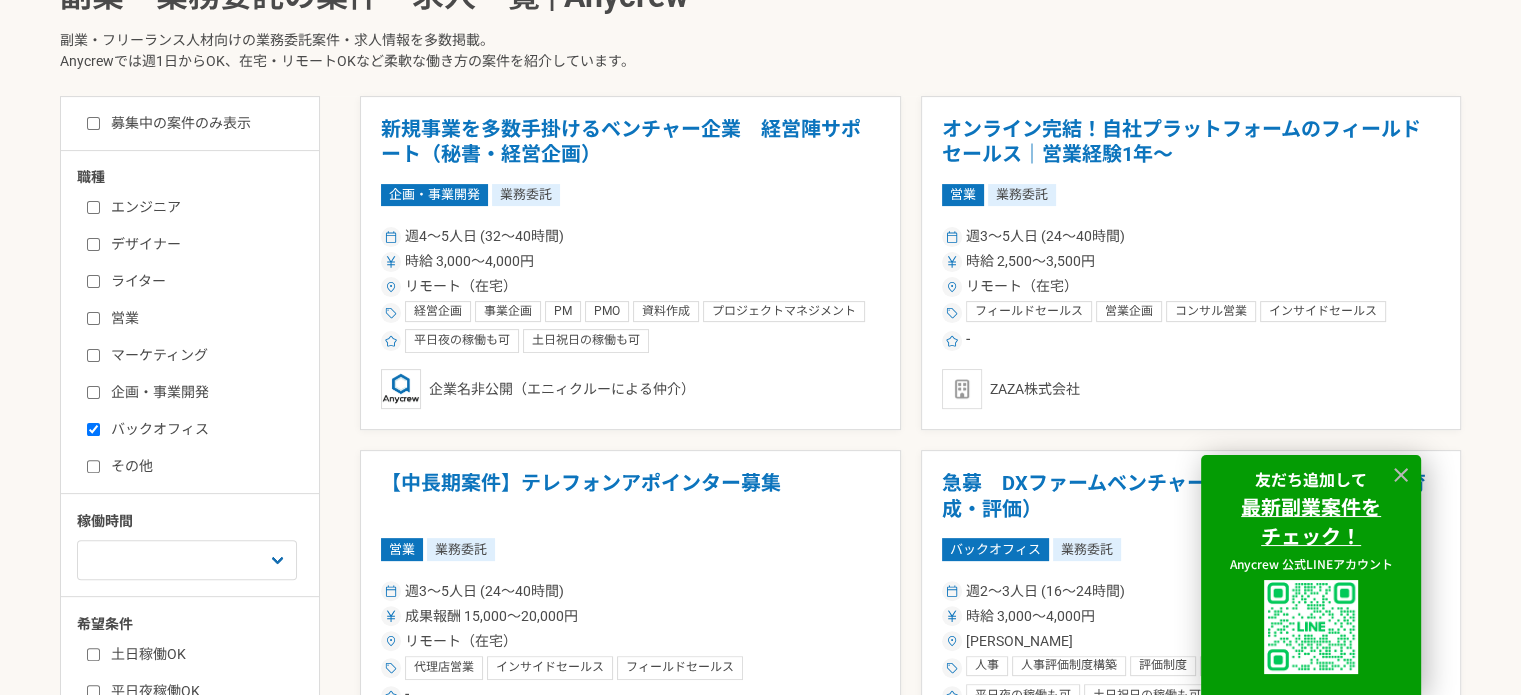 click on "バックオフィス" at bounding box center [202, 429] 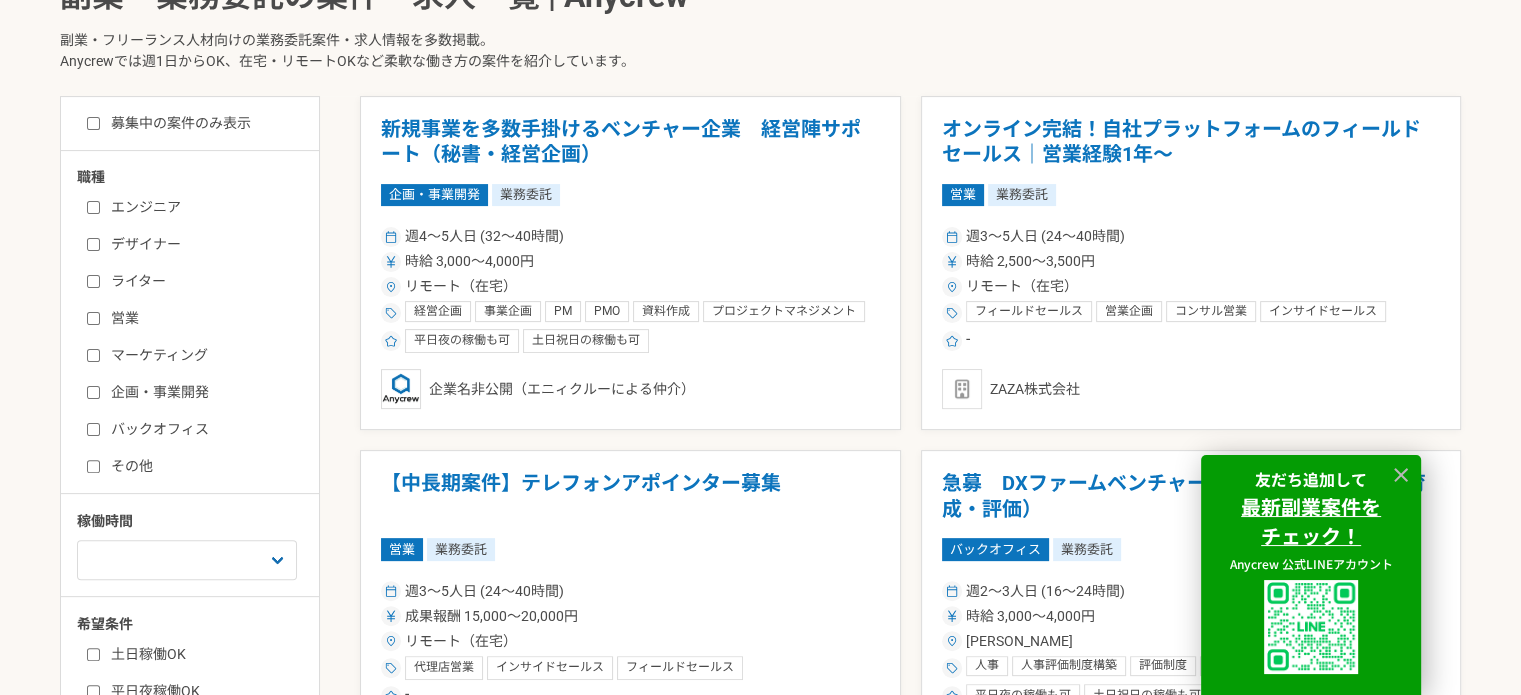 checkbox on "false" 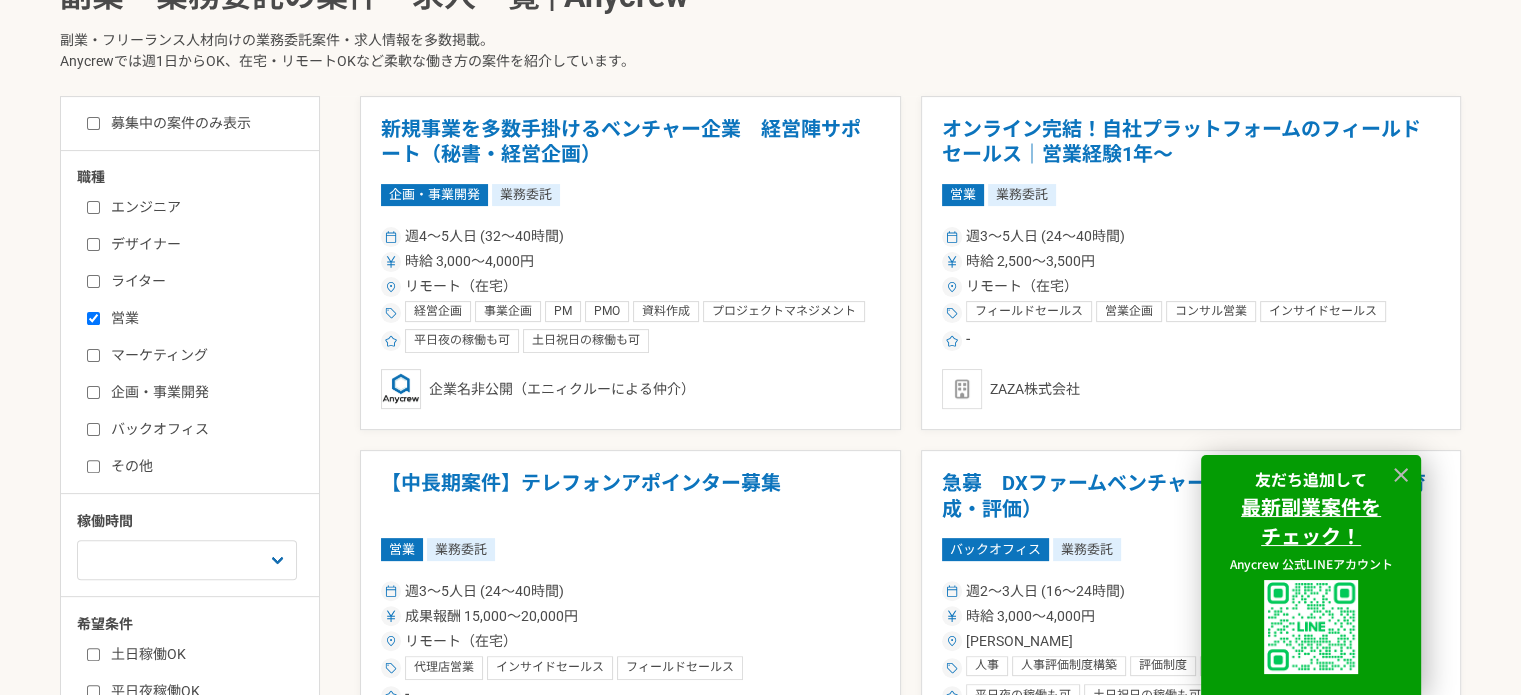 checkbox on "true" 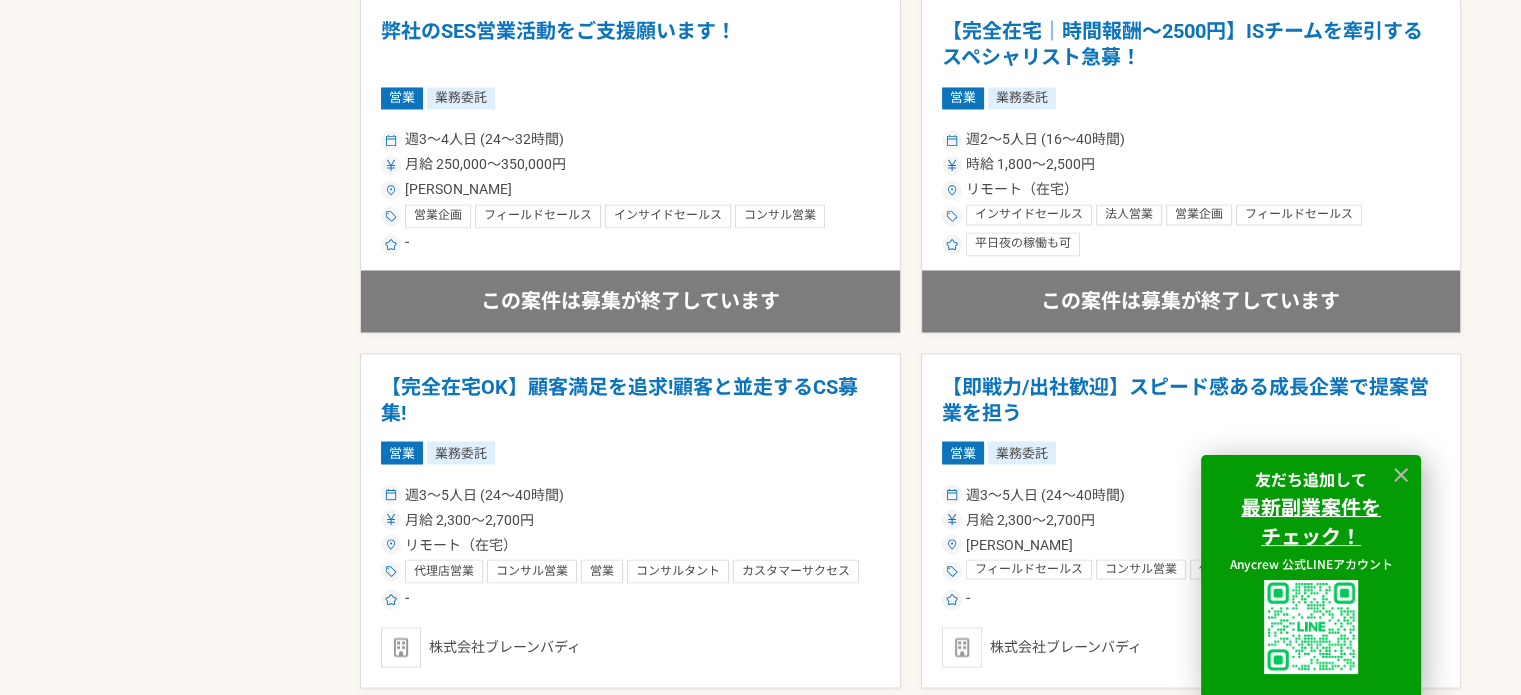 scroll, scrollTop: 3400, scrollLeft: 0, axis: vertical 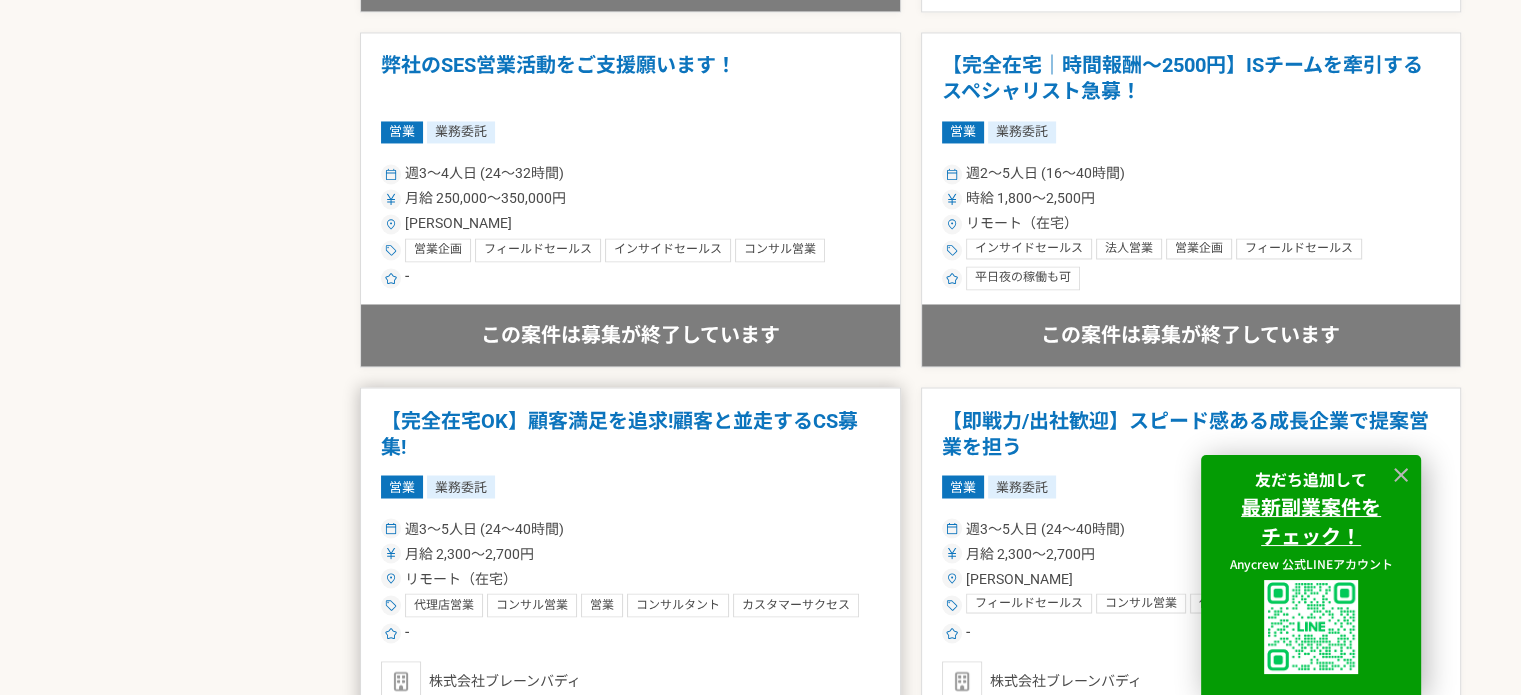 click on "【完全在宅OK】顧客満足を追求!顧客と並走するCS募集!" at bounding box center [630, 433] 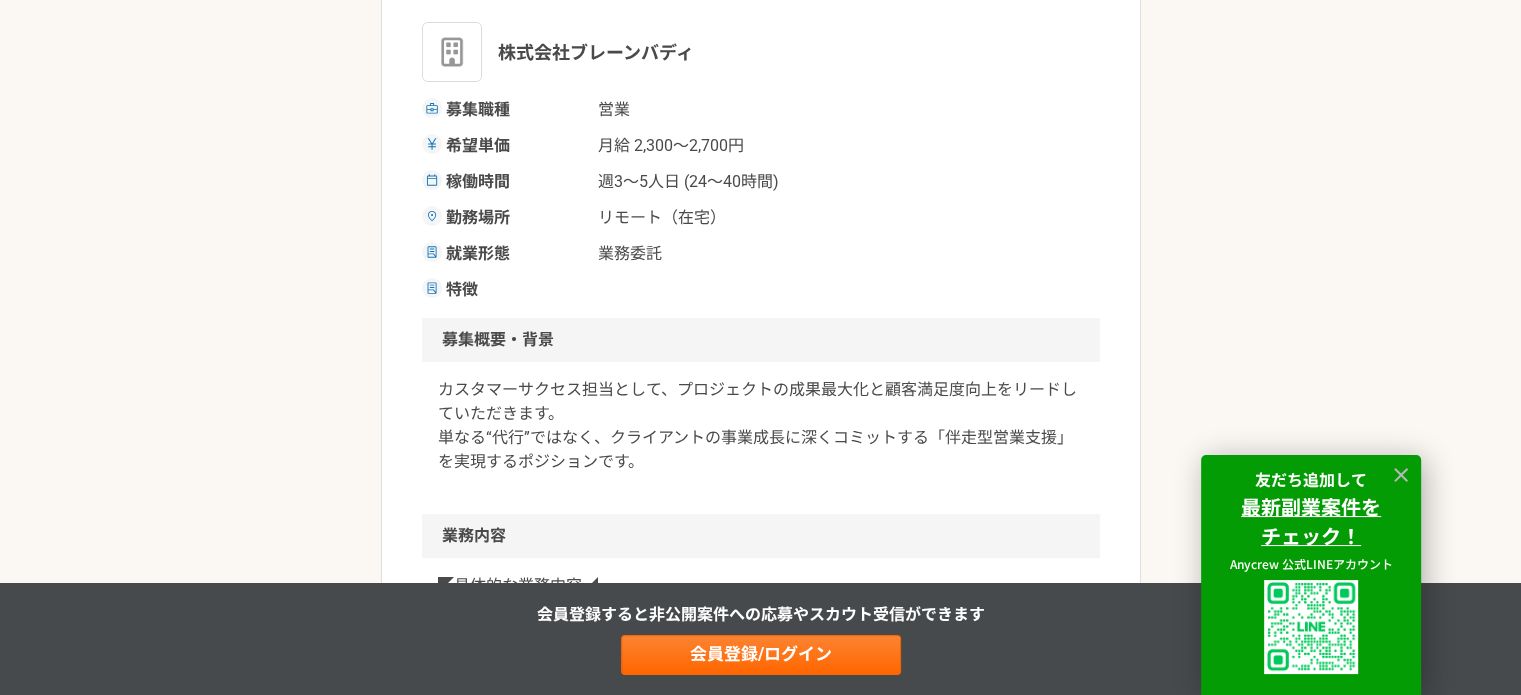 scroll, scrollTop: 300, scrollLeft: 0, axis: vertical 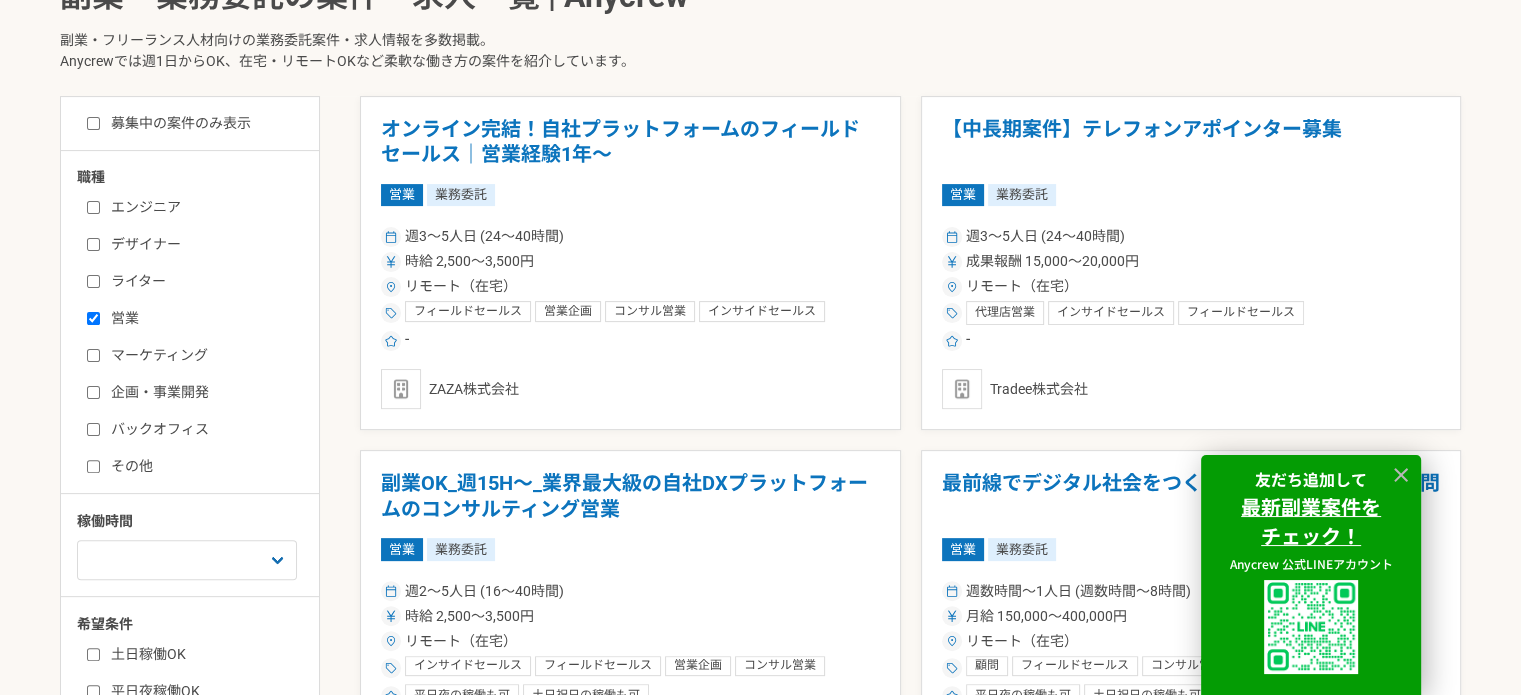 click on "企画・事業開発" at bounding box center (202, 392) 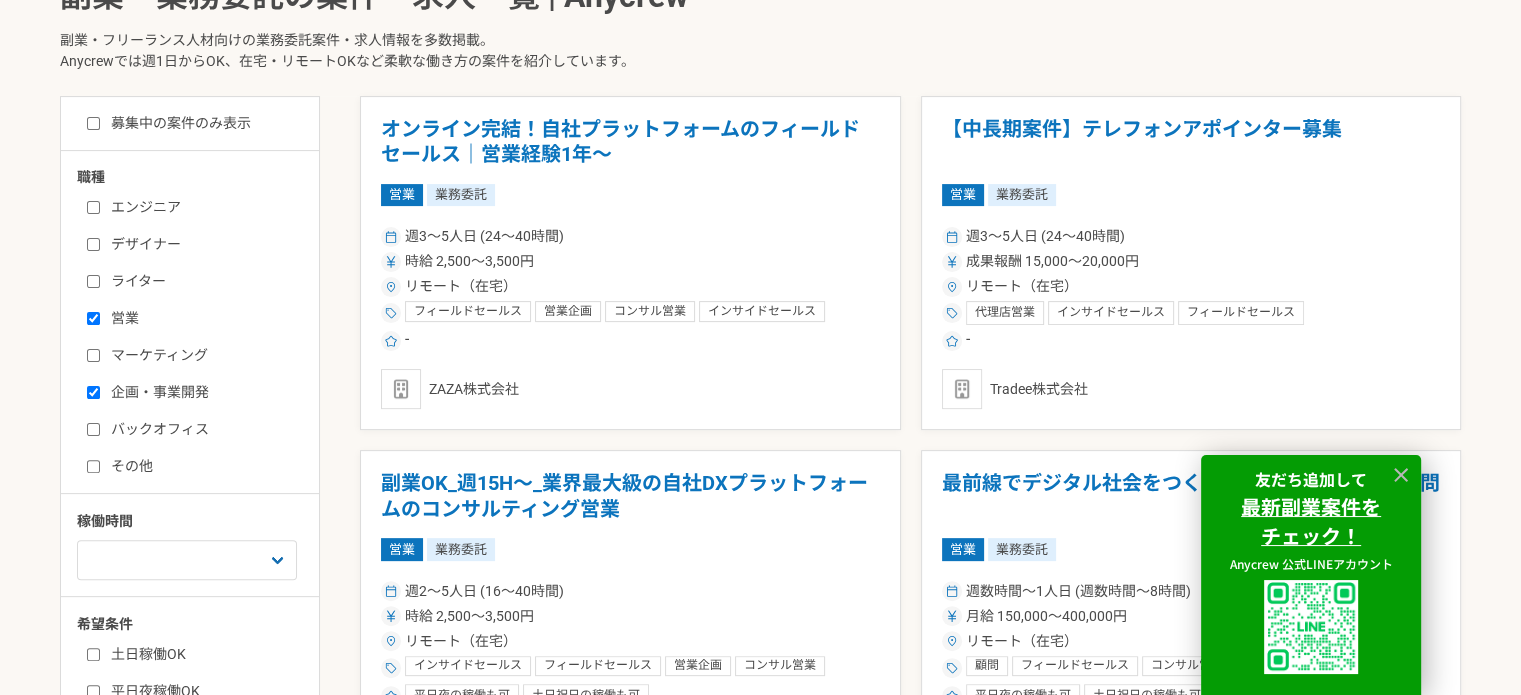 checkbox on "true" 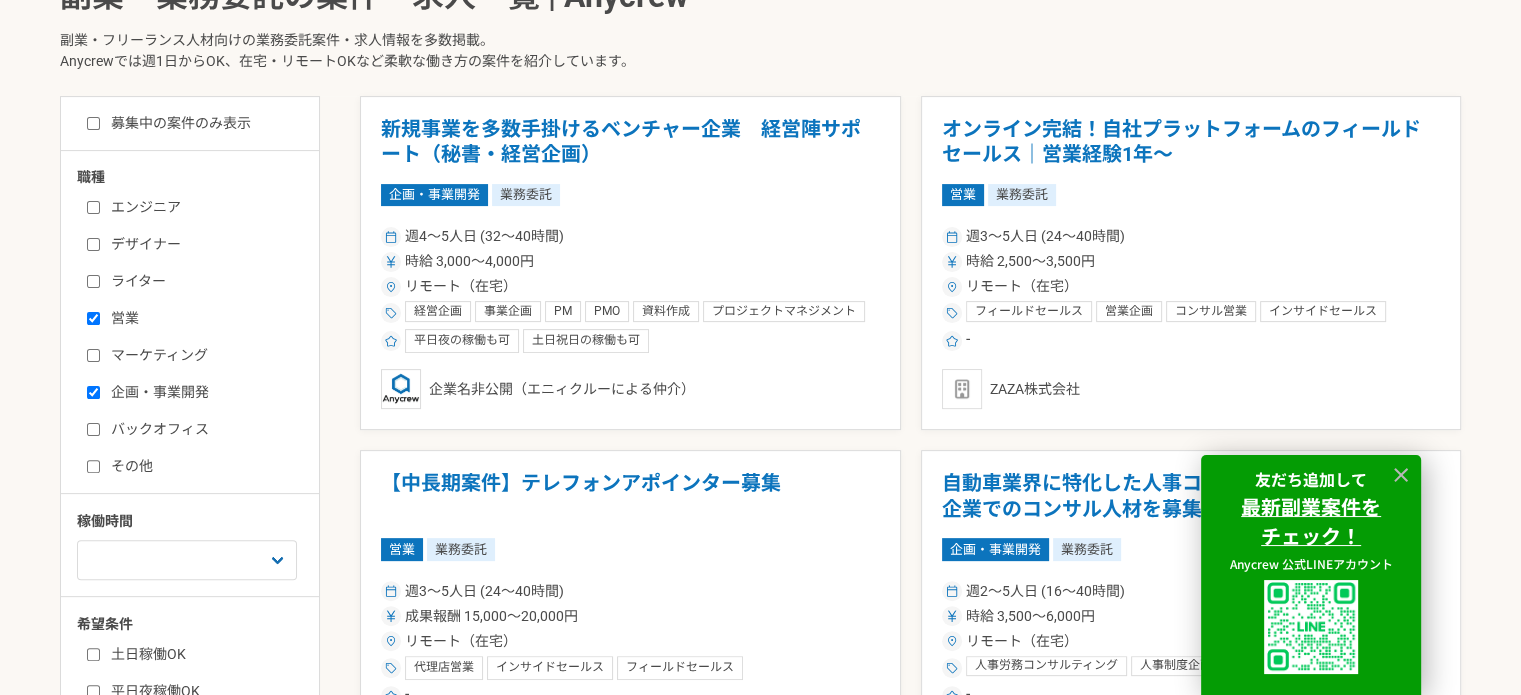 click on "営業" at bounding box center (202, 318) 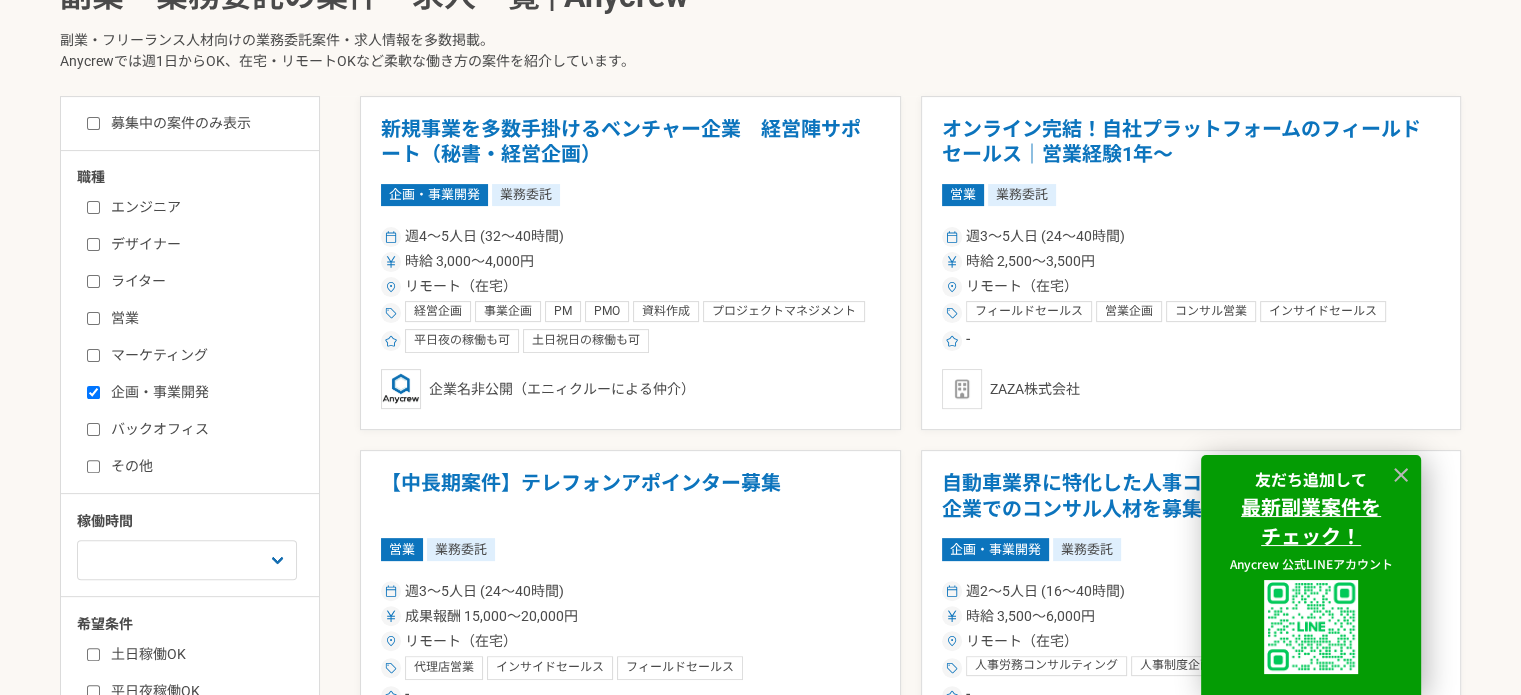 checkbox on "false" 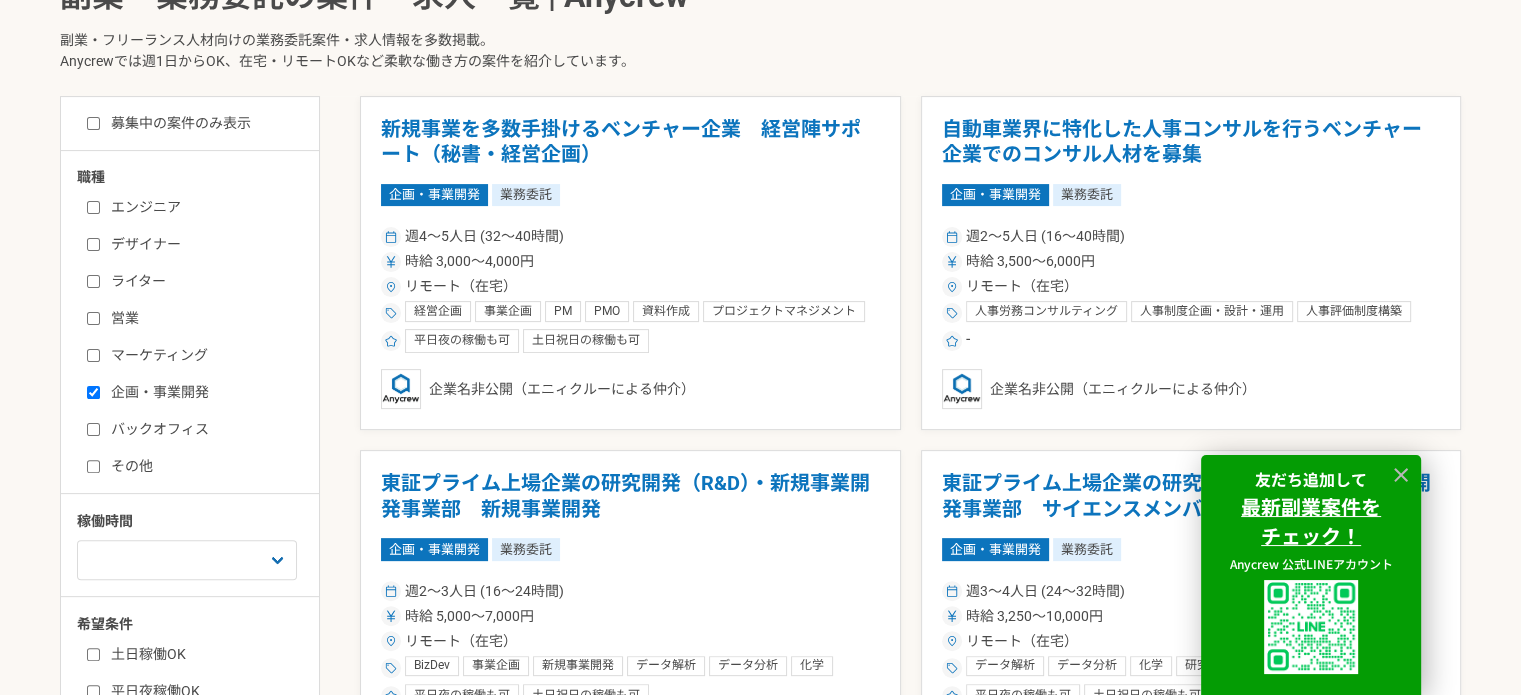 drag, startPoint x: 1127, startPoint y: 149, endPoint x: 920, endPoint y: 139, distance: 207.24141 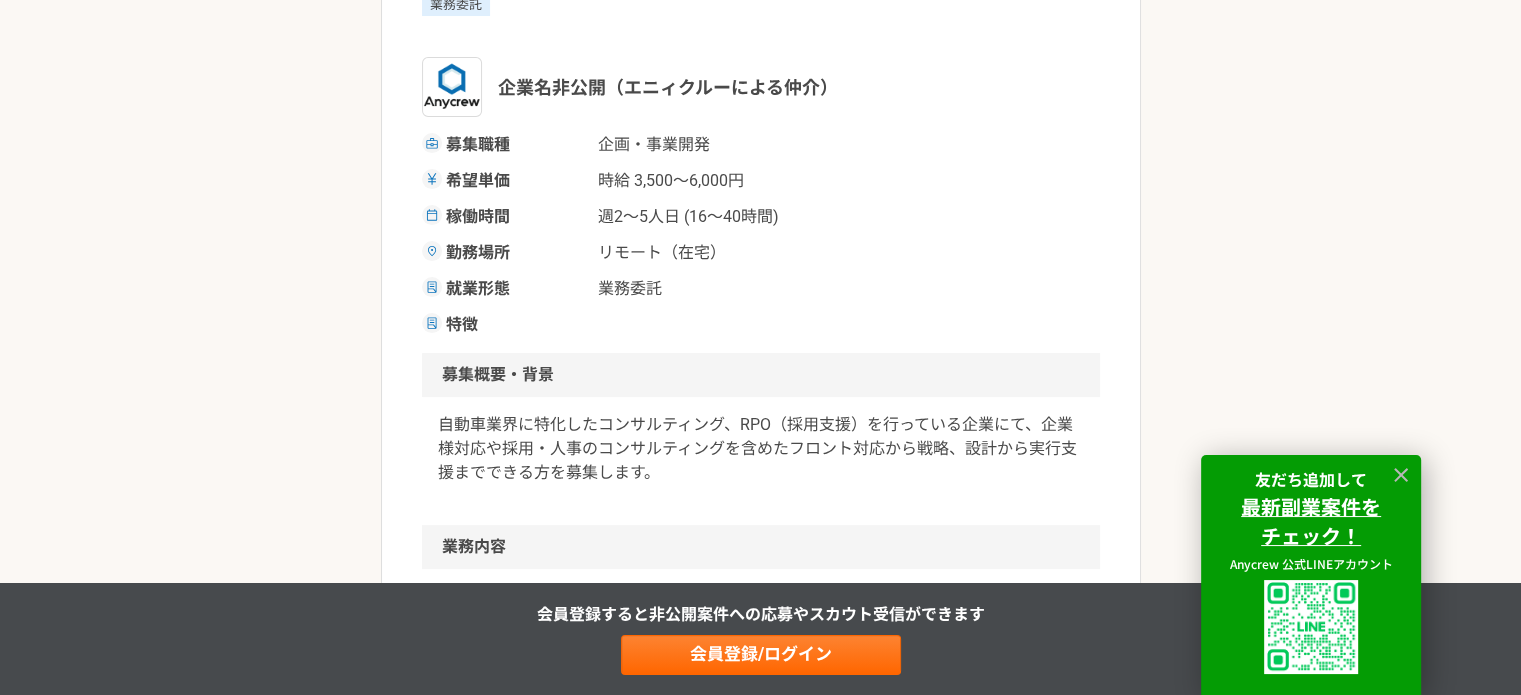 scroll, scrollTop: 100, scrollLeft: 0, axis: vertical 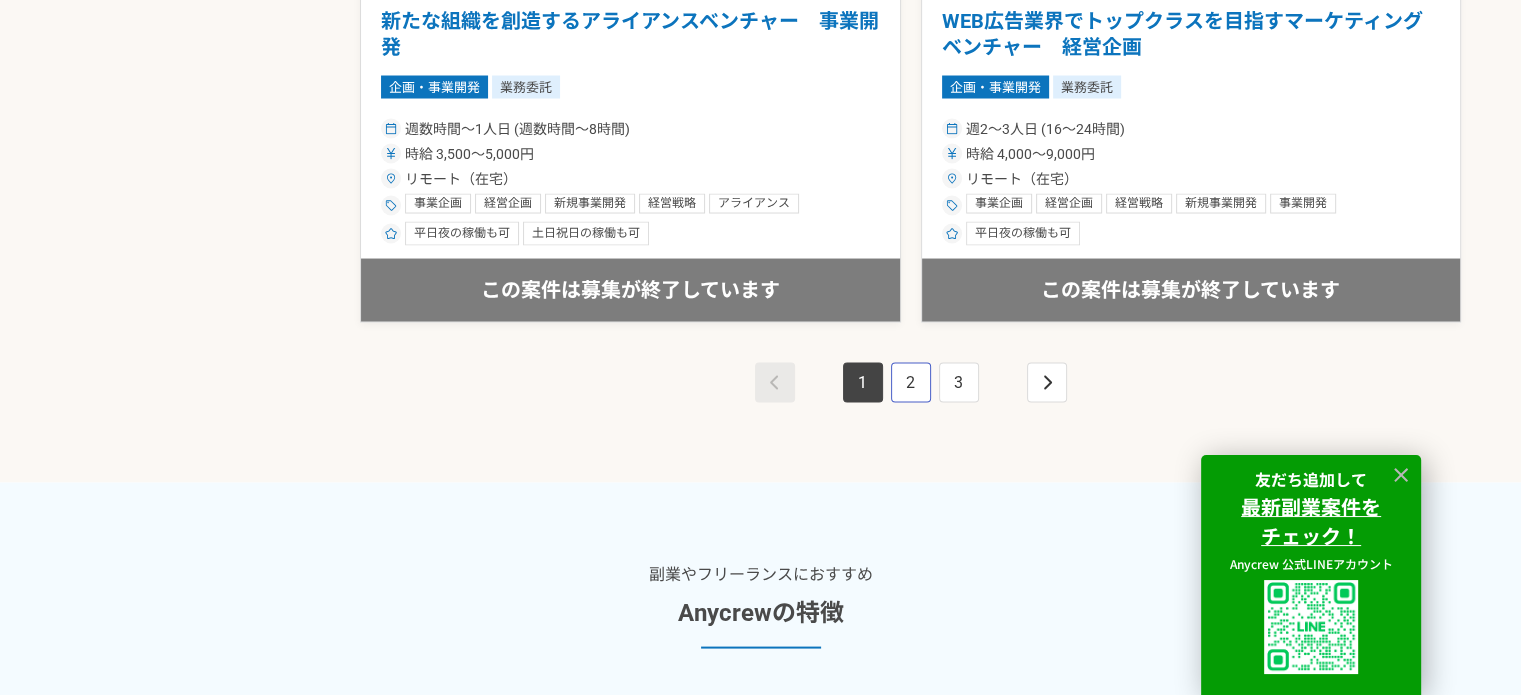 click on "2" at bounding box center [911, 382] 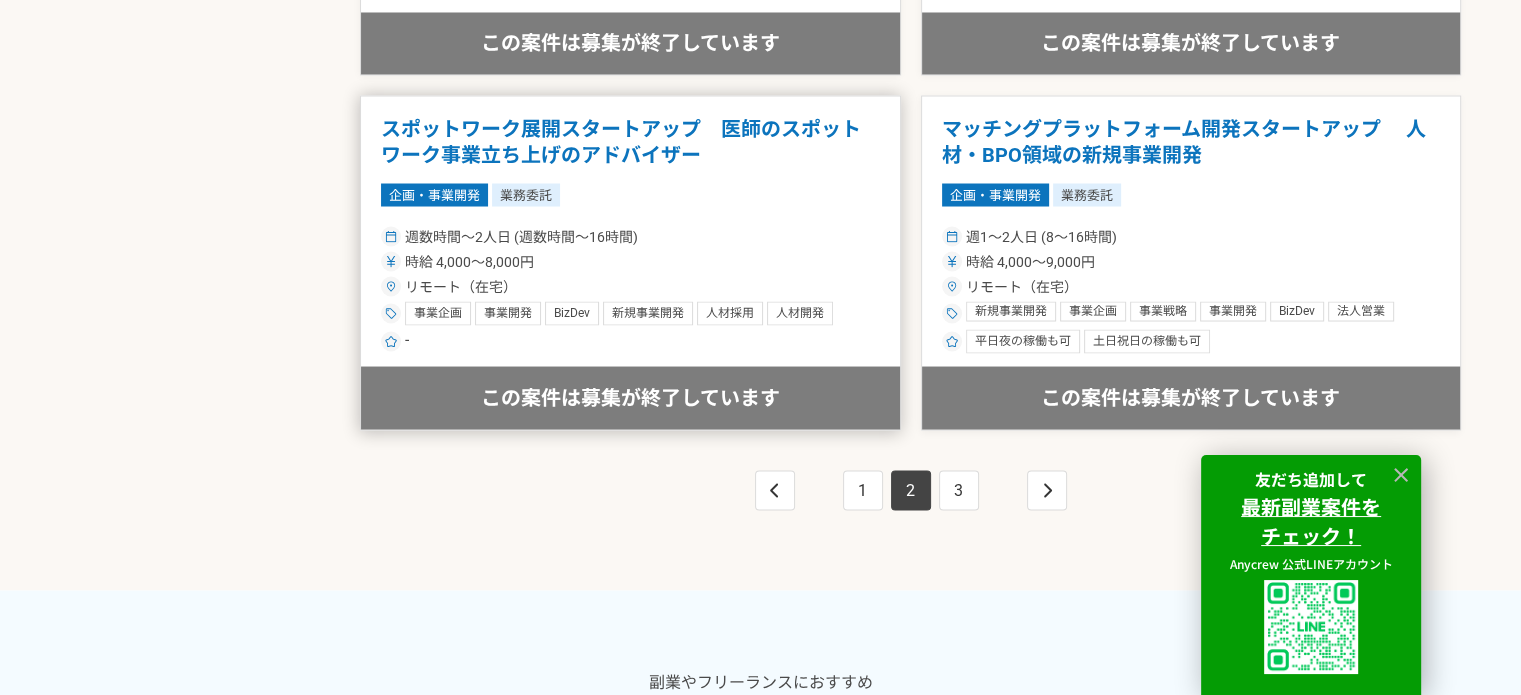 scroll, scrollTop: 3800, scrollLeft: 0, axis: vertical 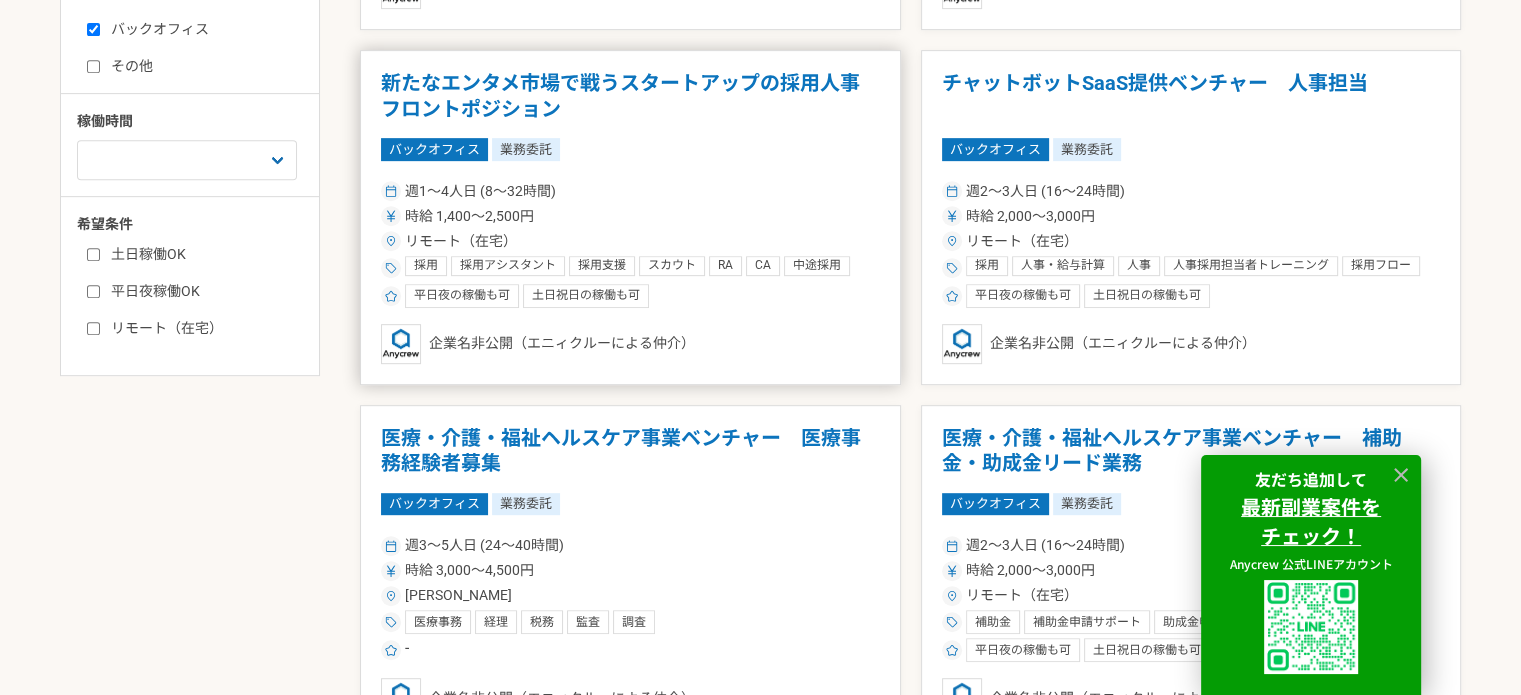 click on "週1〜4人日 (8〜32時間) 時給 1,400〜2,500円 リモート（在宅） 採用 採用アシスタント 採用支援 スカウト RA CA 中途採用 採用母集団形成 採用フロー 平日夜の稼働も可 土日祝日の稼働も可" at bounding box center [630, 242] 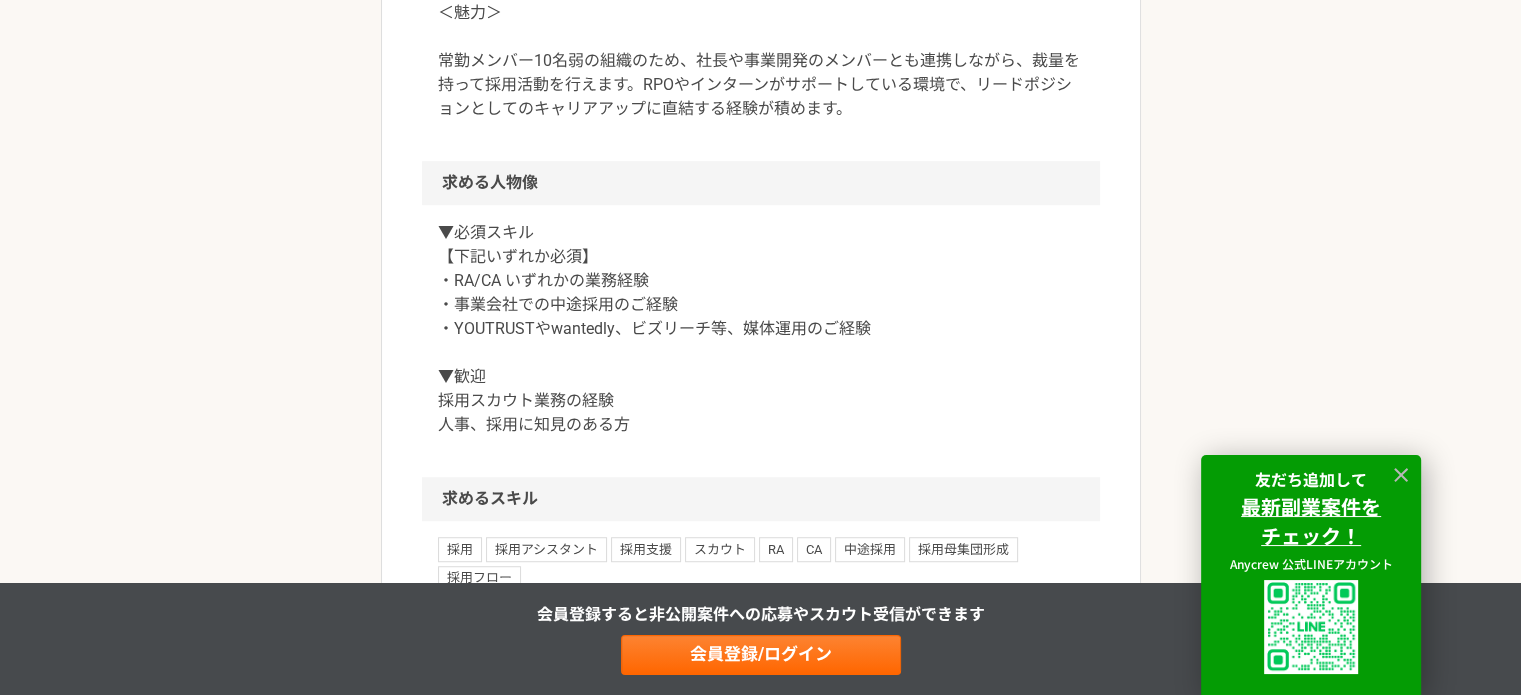 scroll, scrollTop: 1400, scrollLeft: 0, axis: vertical 